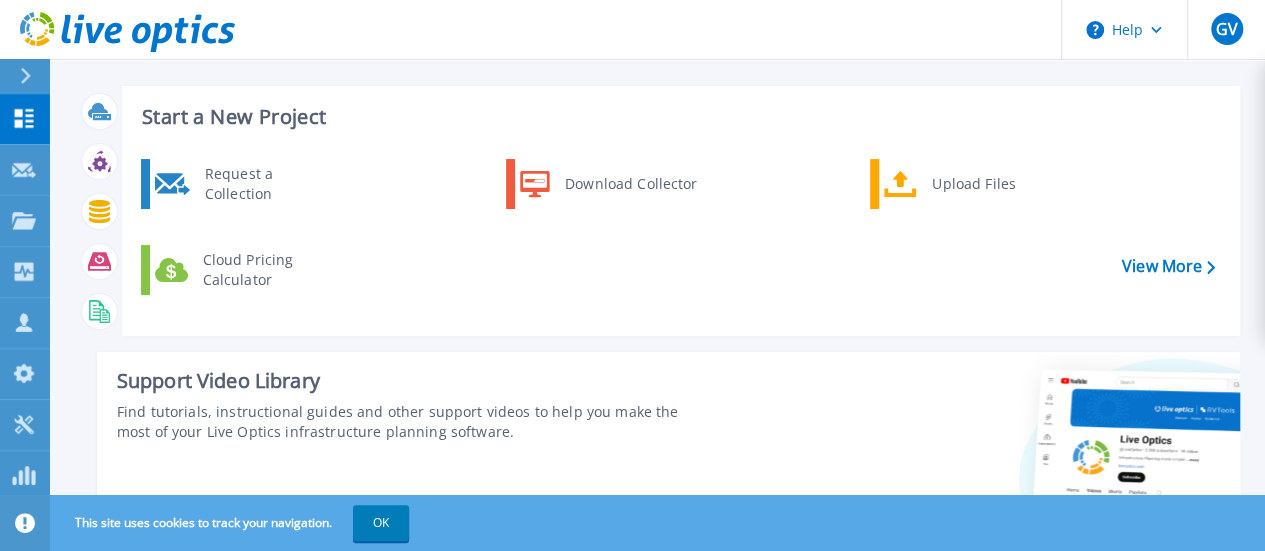 scroll, scrollTop: 0, scrollLeft: 0, axis: both 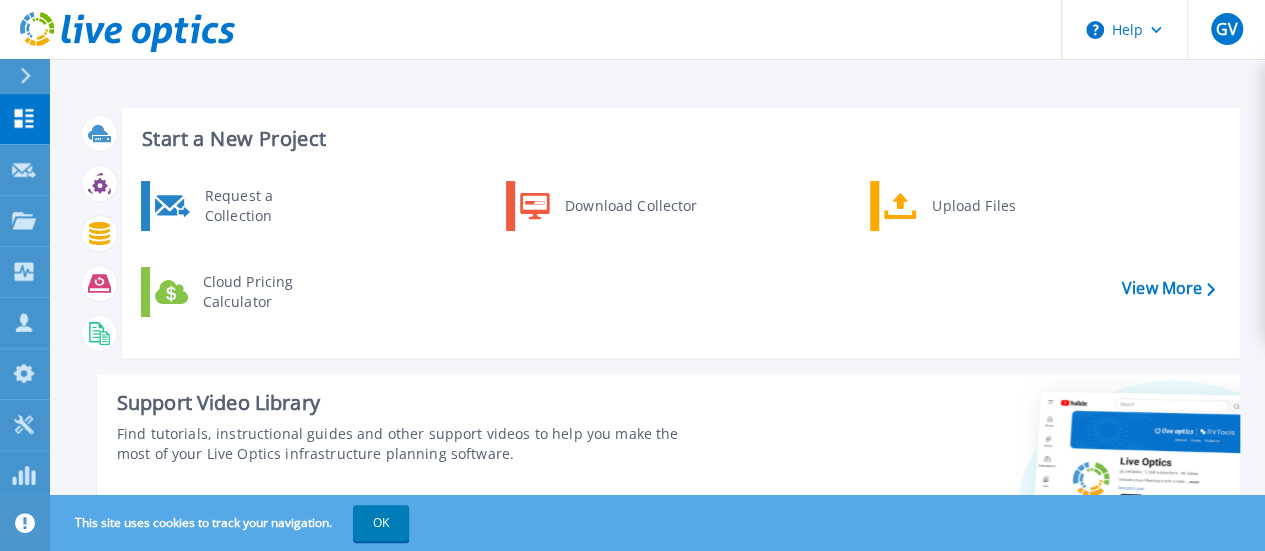 click at bounding box center (34, 76) 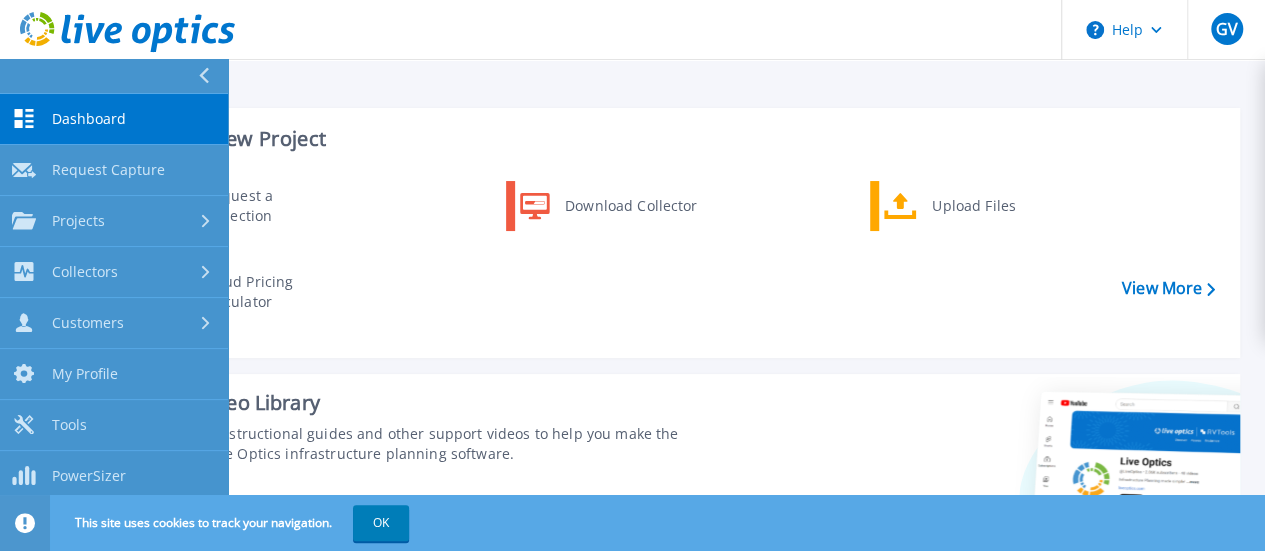 click 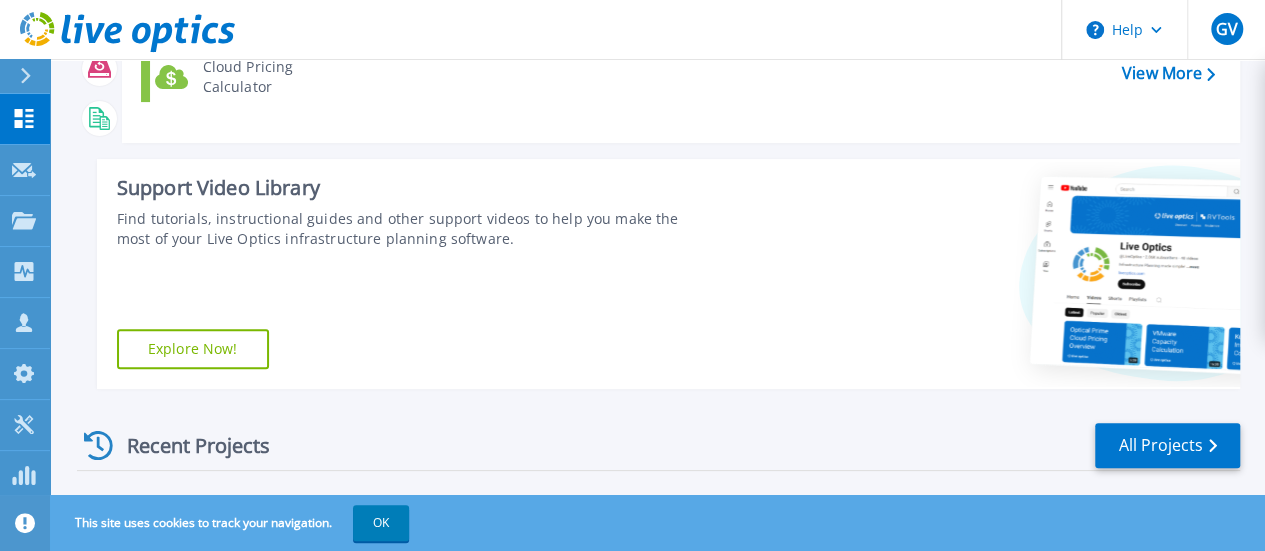 scroll, scrollTop: 444, scrollLeft: 0, axis: vertical 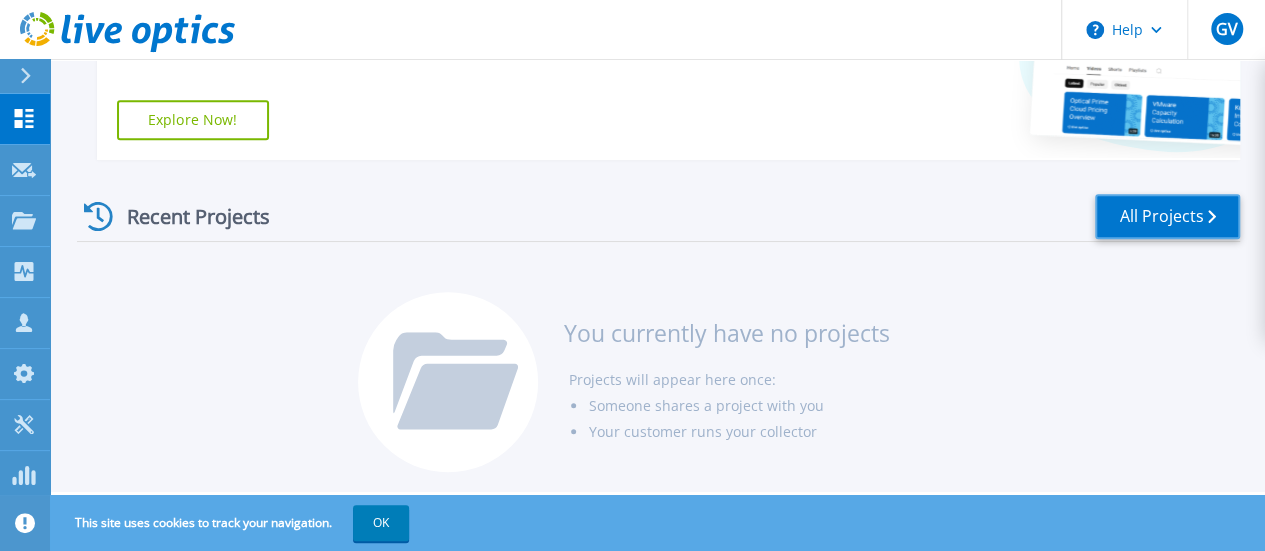click on "All Projects" at bounding box center [1167, 216] 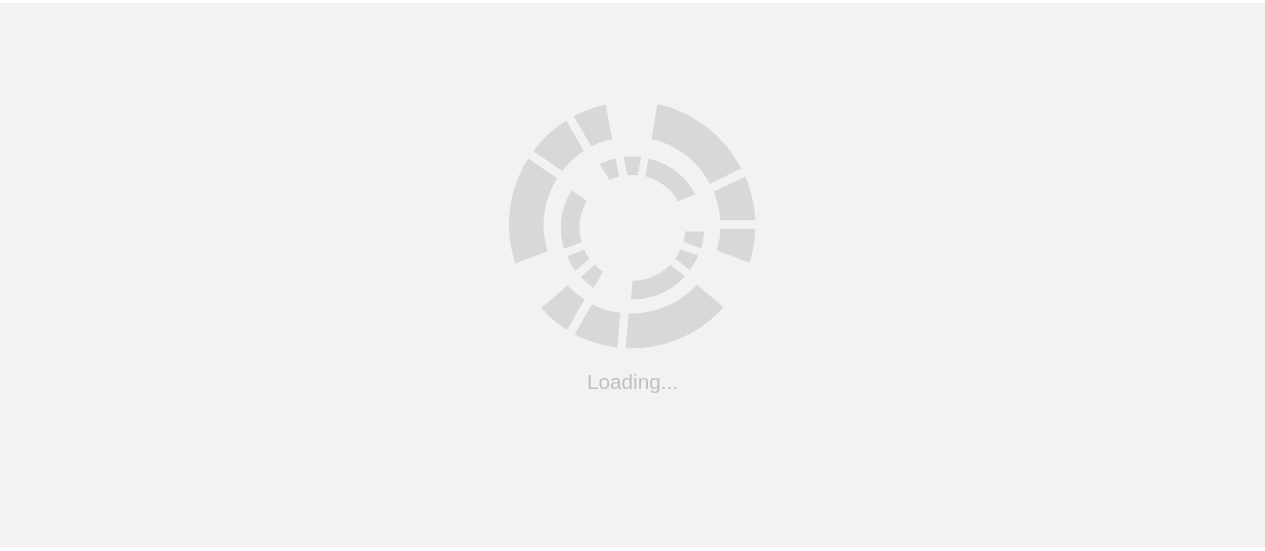 scroll, scrollTop: 0, scrollLeft: 0, axis: both 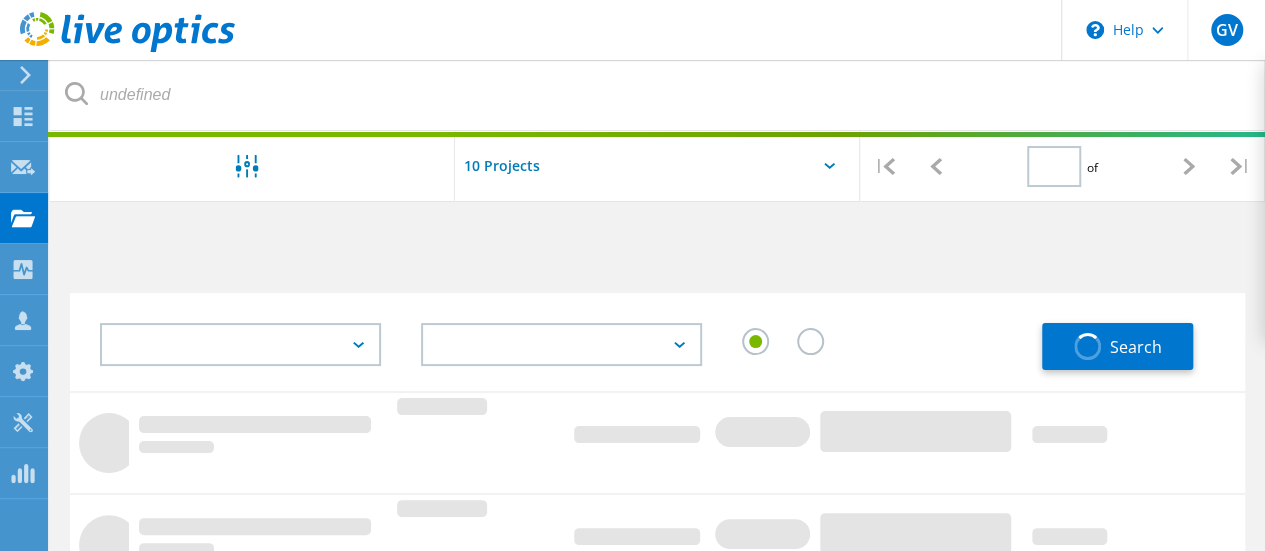 type on "1" 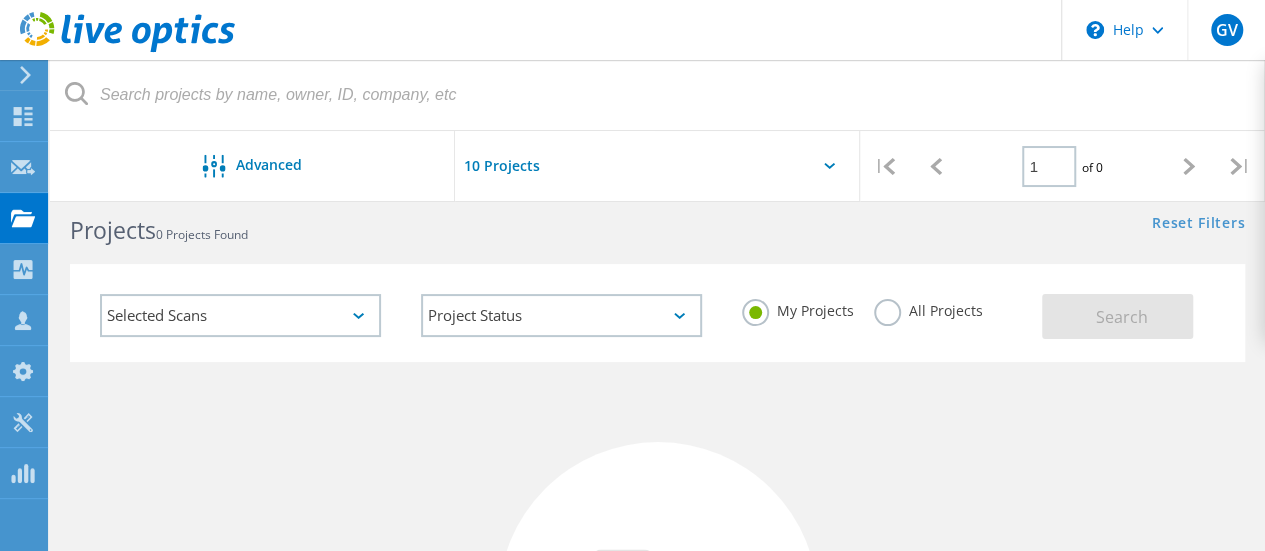 scroll, scrollTop: 0, scrollLeft: 0, axis: both 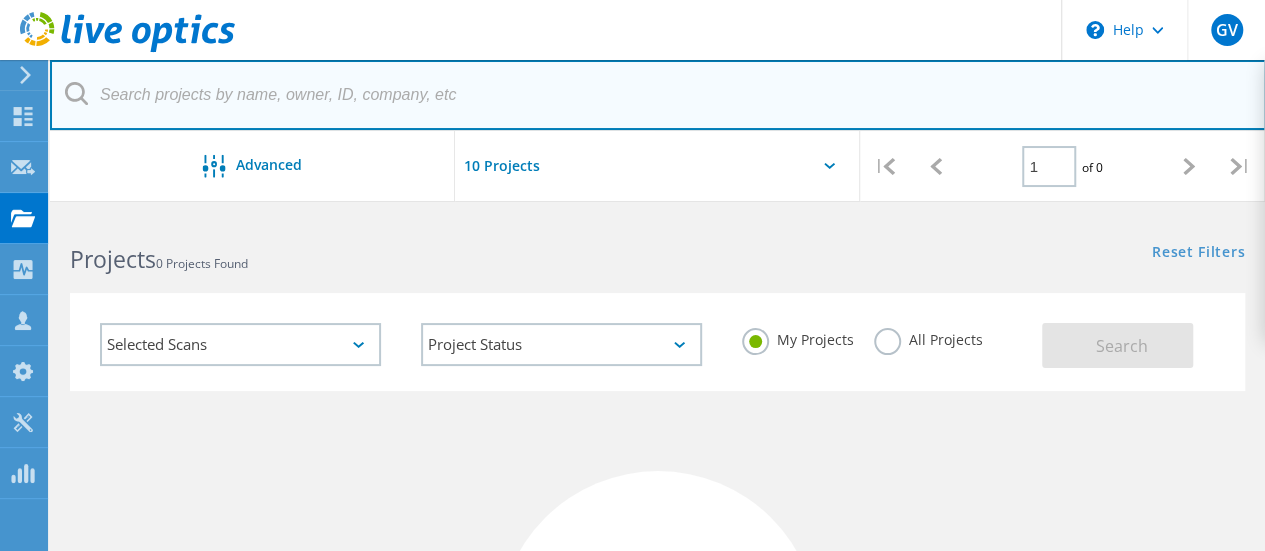 click at bounding box center [658, 95] 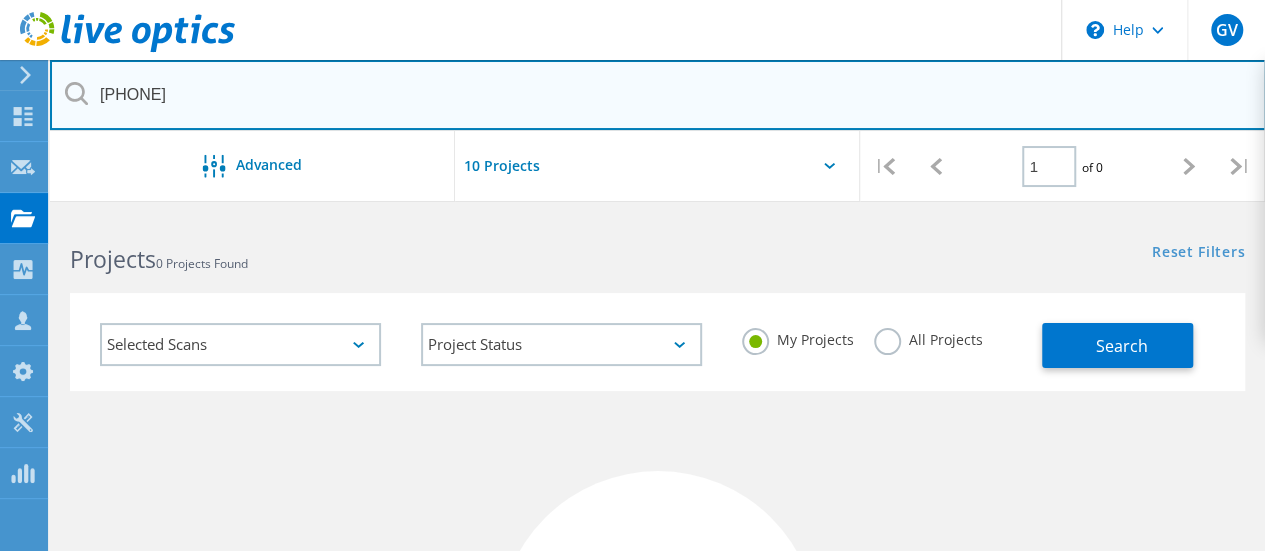 type on "2888989" 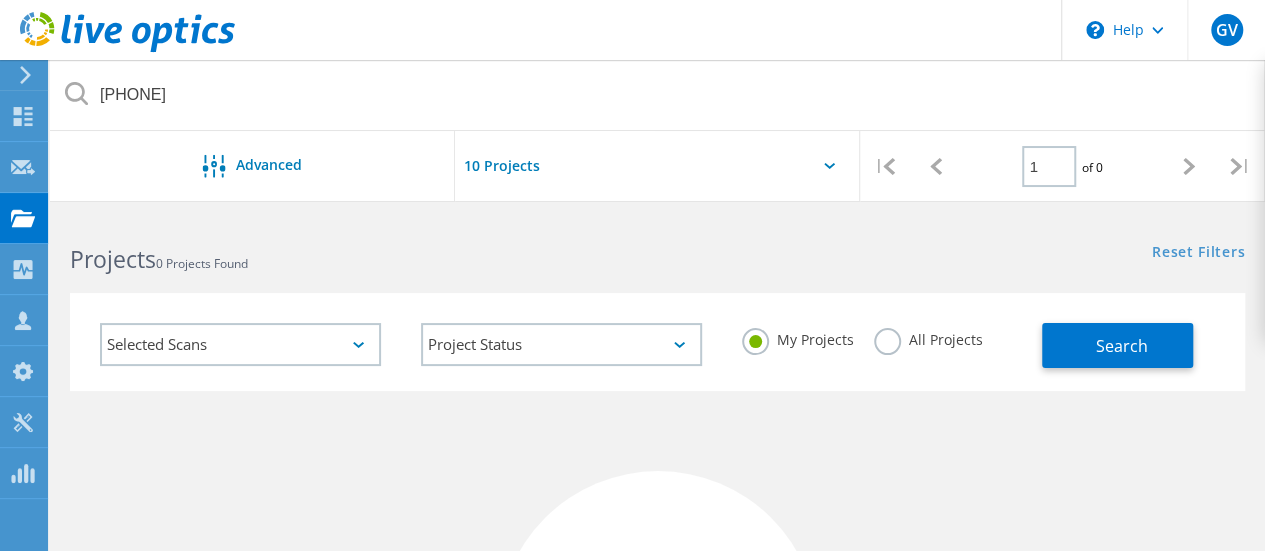 click on "All Projects" 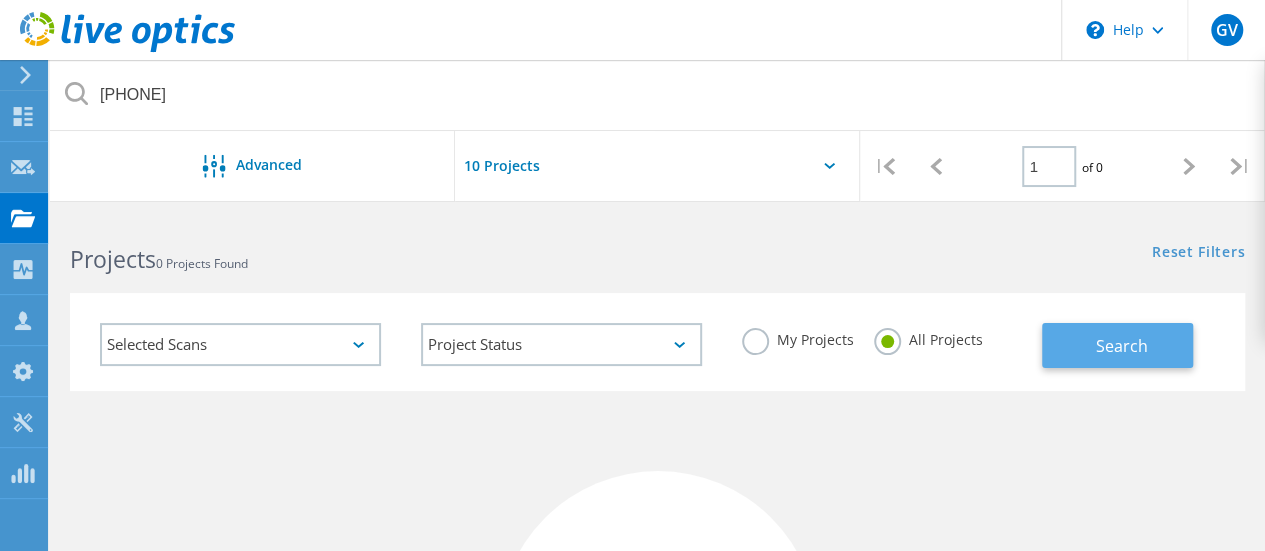 click on "Search" 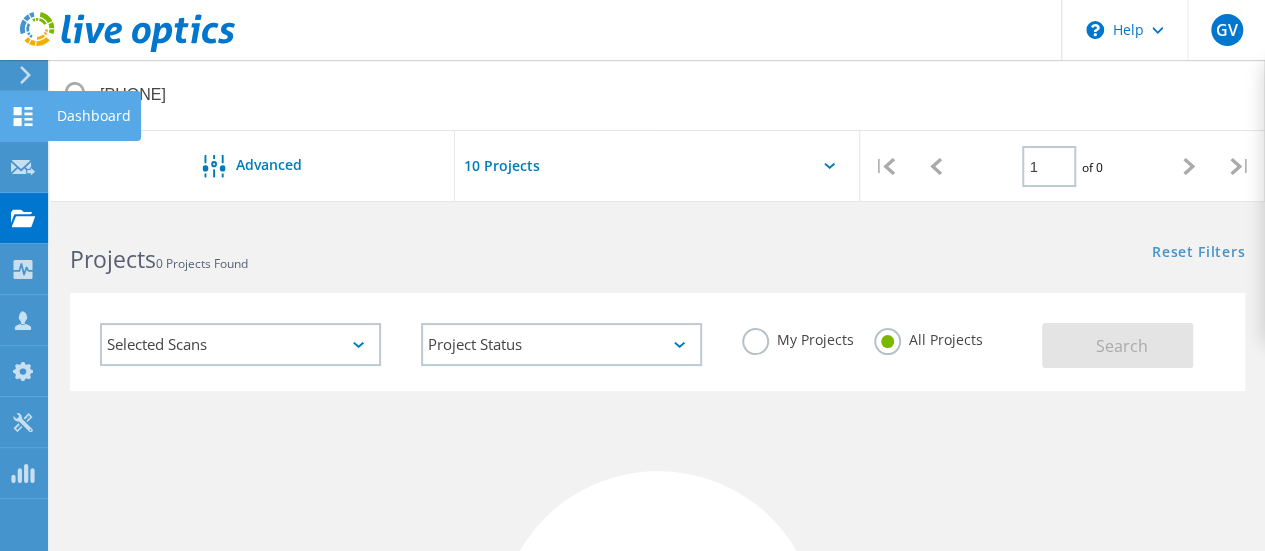 click 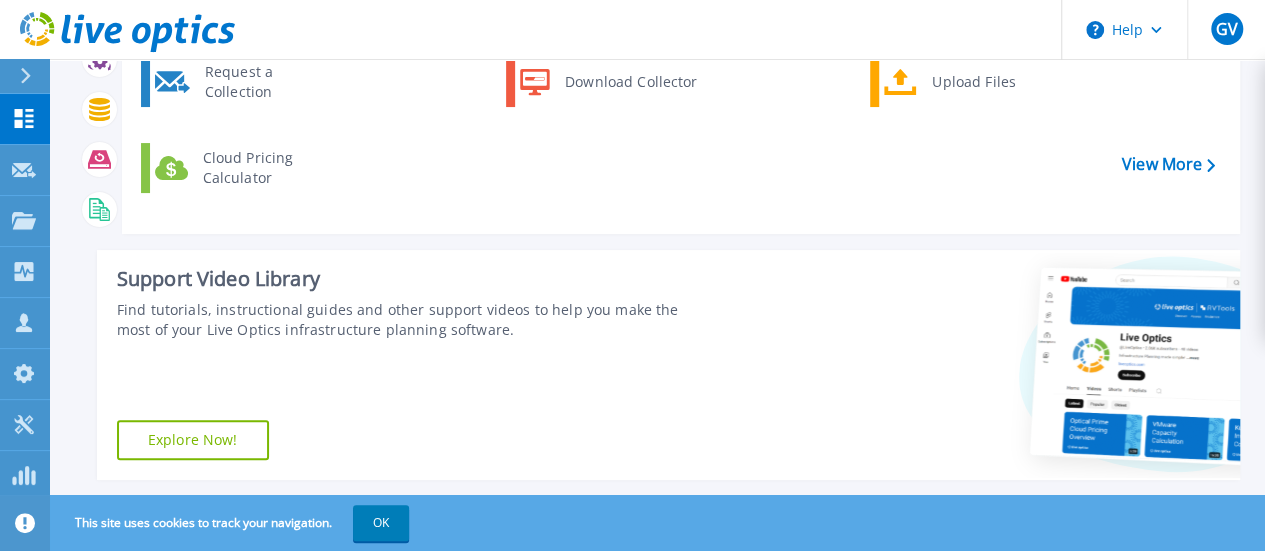 scroll, scrollTop: 0, scrollLeft: 0, axis: both 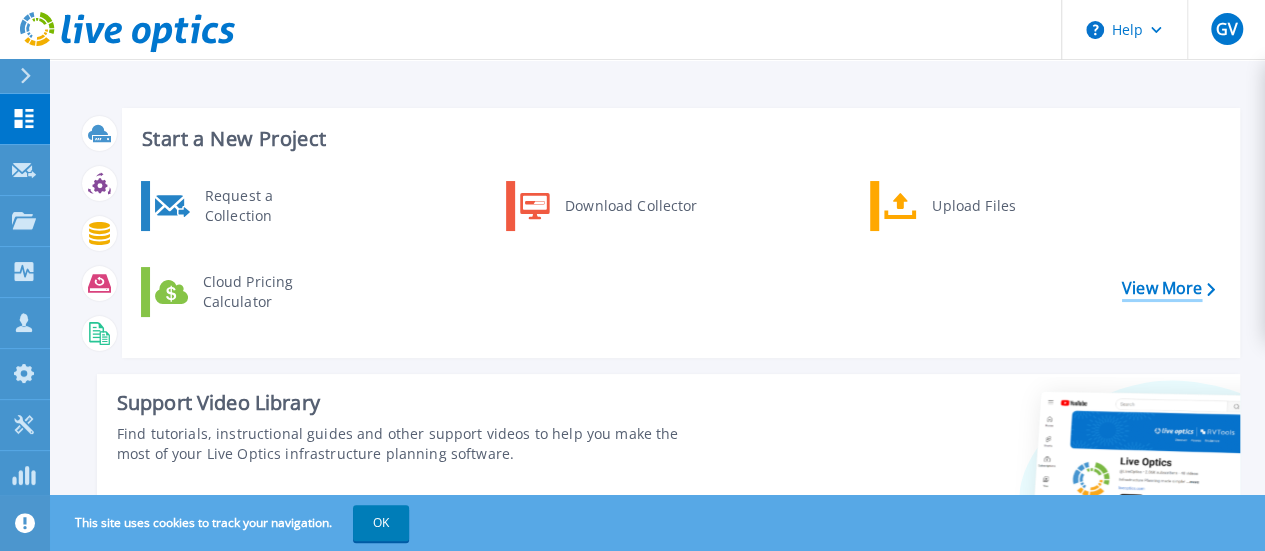 click on "View More" at bounding box center [1168, 288] 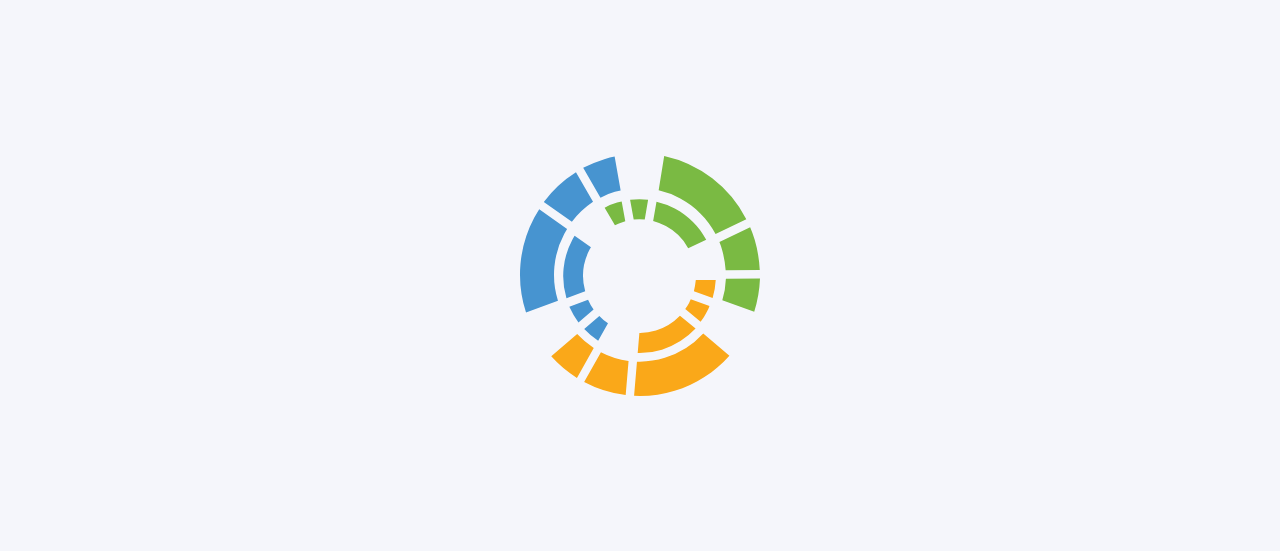 scroll, scrollTop: 0, scrollLeft: 0, axis: both 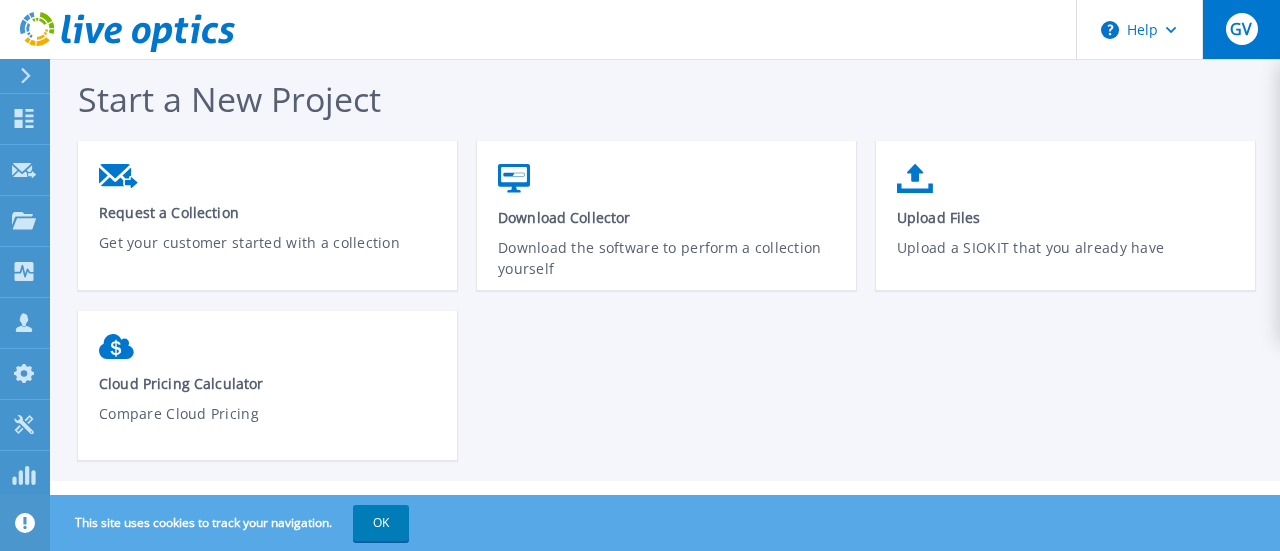 click on "GV" at bounding box center [1241, 29] 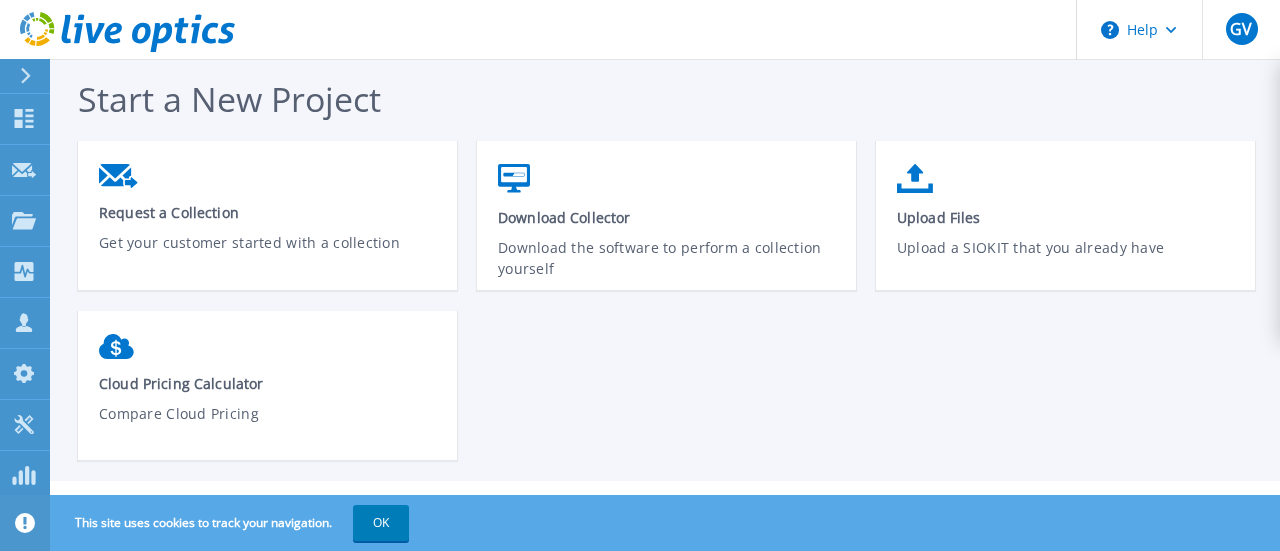 click on "Start a New Project Request a Collection Get your customer started with a collection Download Collector Download the software to perform a collection yourself Upload Files Upload a SIOKIT that you already have Cloud Pricing Calculator Compare Cloud Pricing" at bounding box center [676, 278] 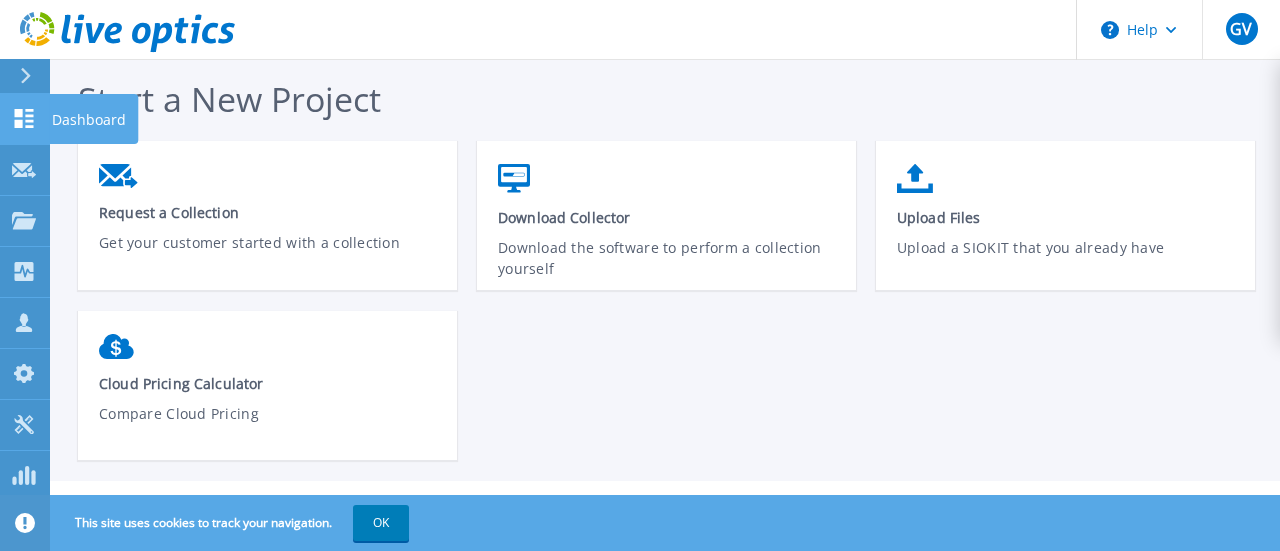 click 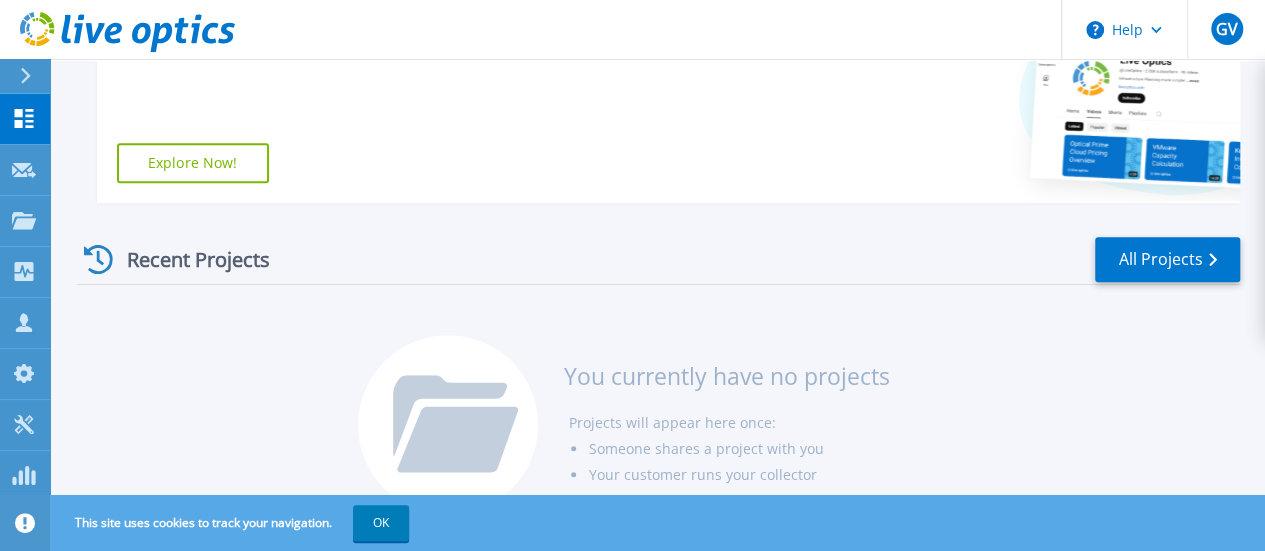 scroll, scrollTop: 408, scrollLeft: 0, axis: vertical 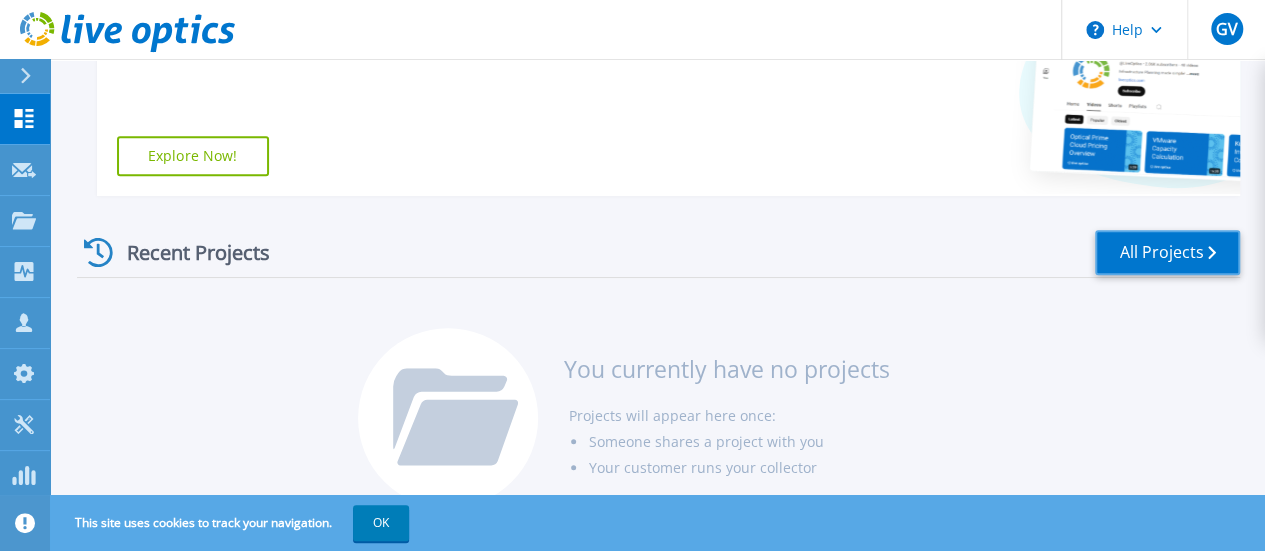 click on "All Projects" at bounding box center (1167, 252) 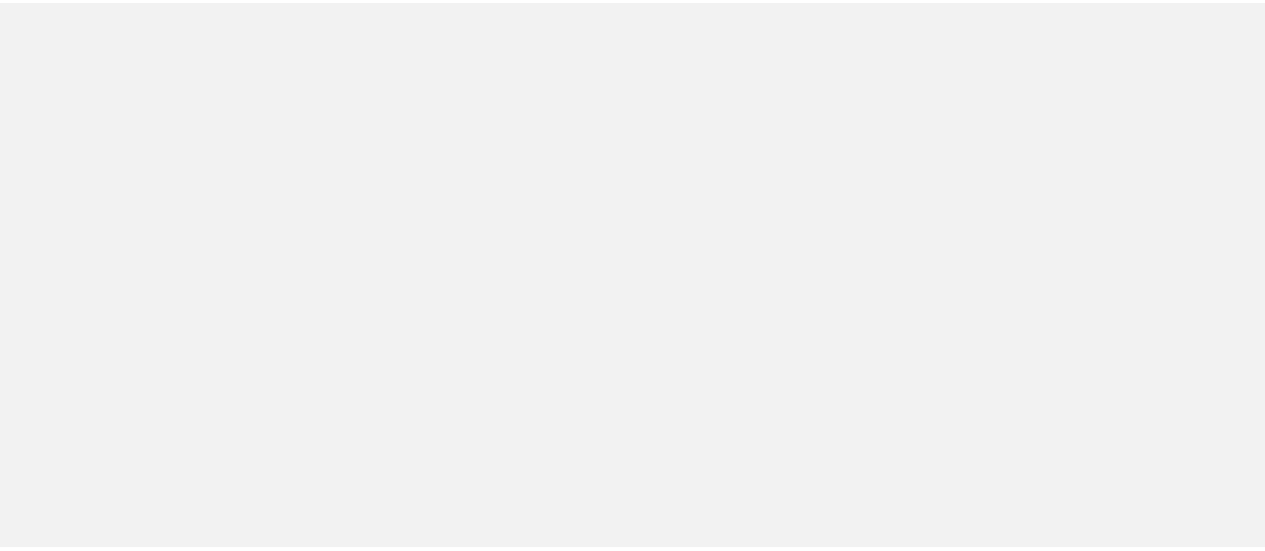 scroll, scrollTop: 0, scrollLeft: 0, axis: both 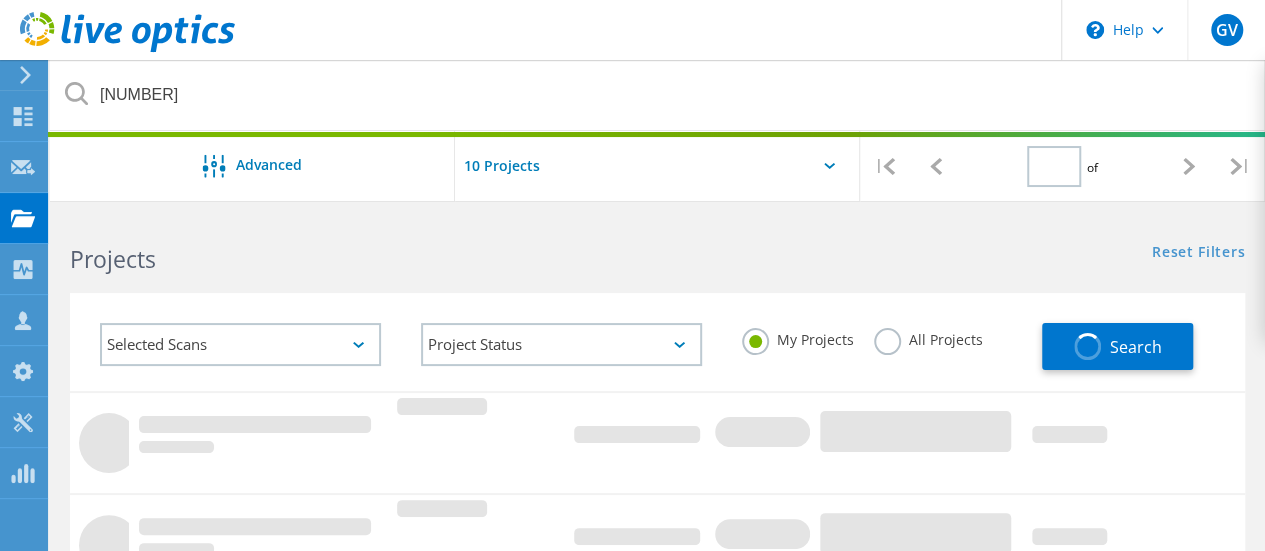 type on "1" 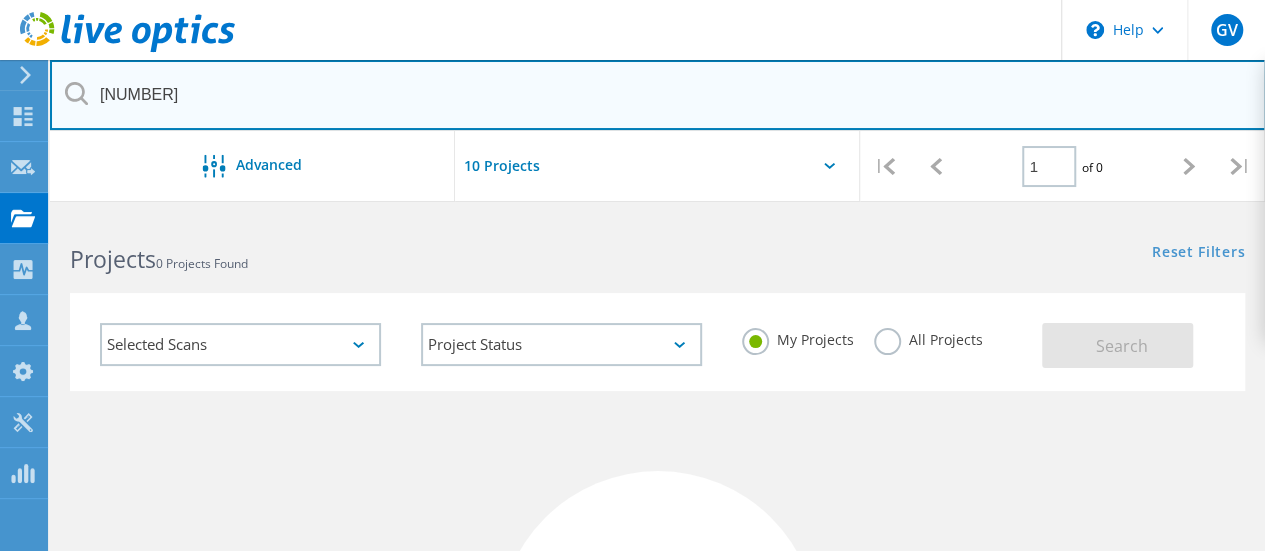 click on "[NUMBER]" at bounding box center [658, 95] 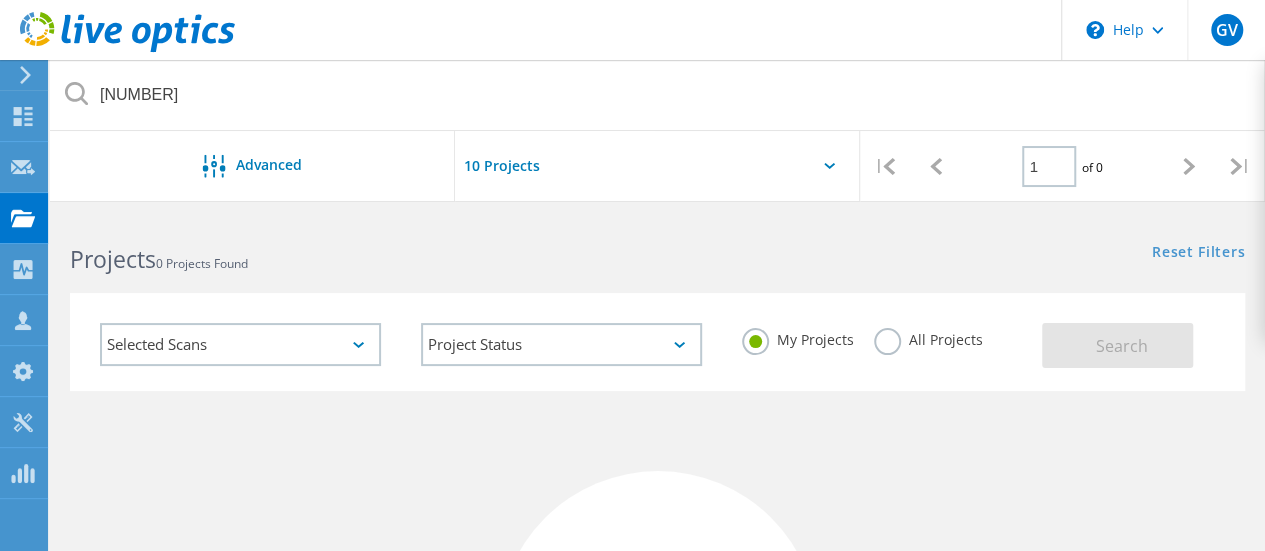 click on "All Projects" 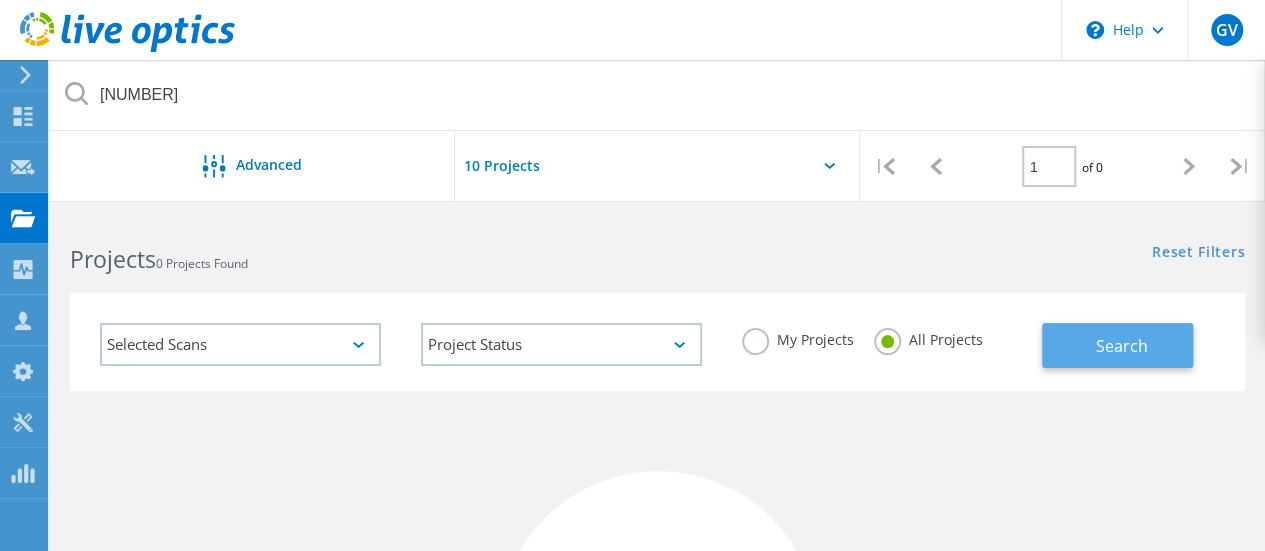 click on "Search" 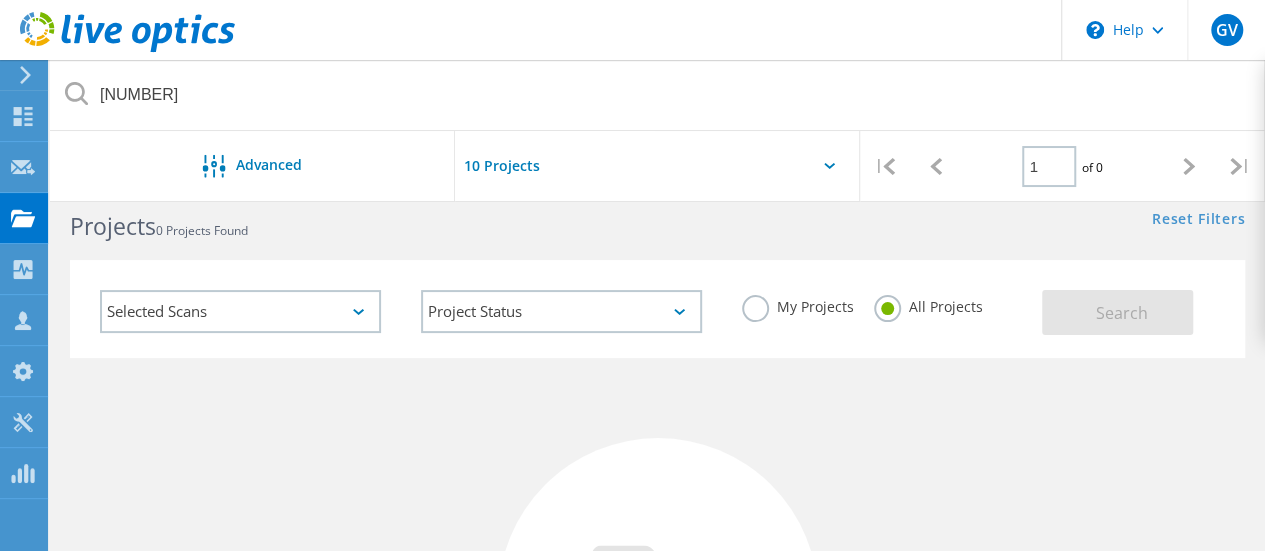 scroll, scrollTop: 0, scrollLeft: 0, axis: both 